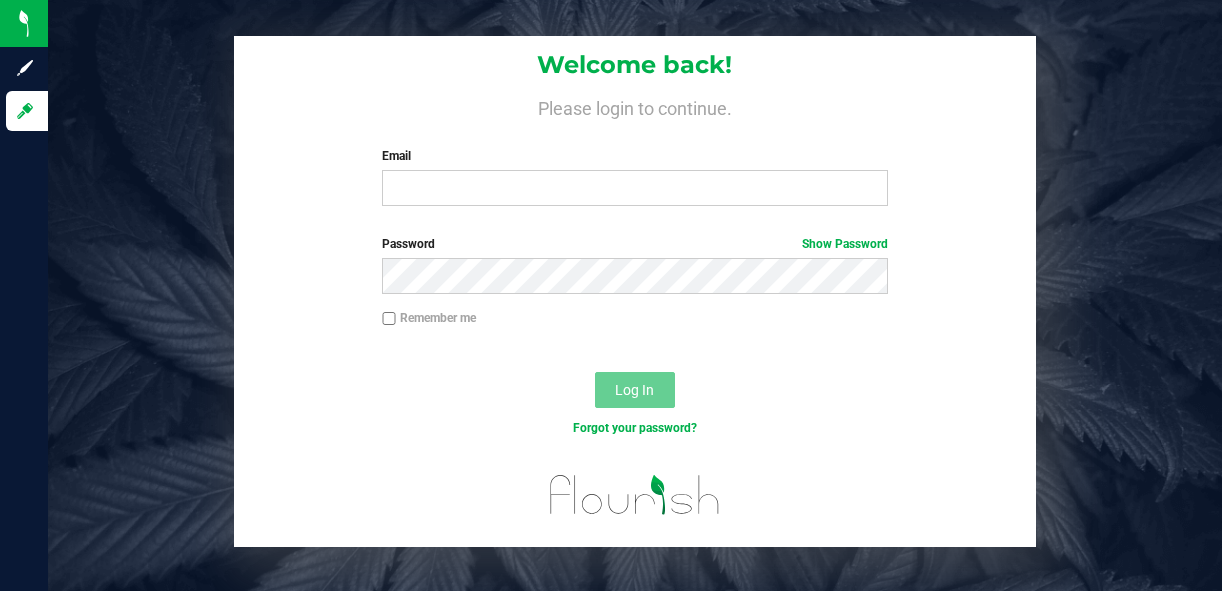 scroll, scrollTop: 0, scrollLeft: 0, axis: both 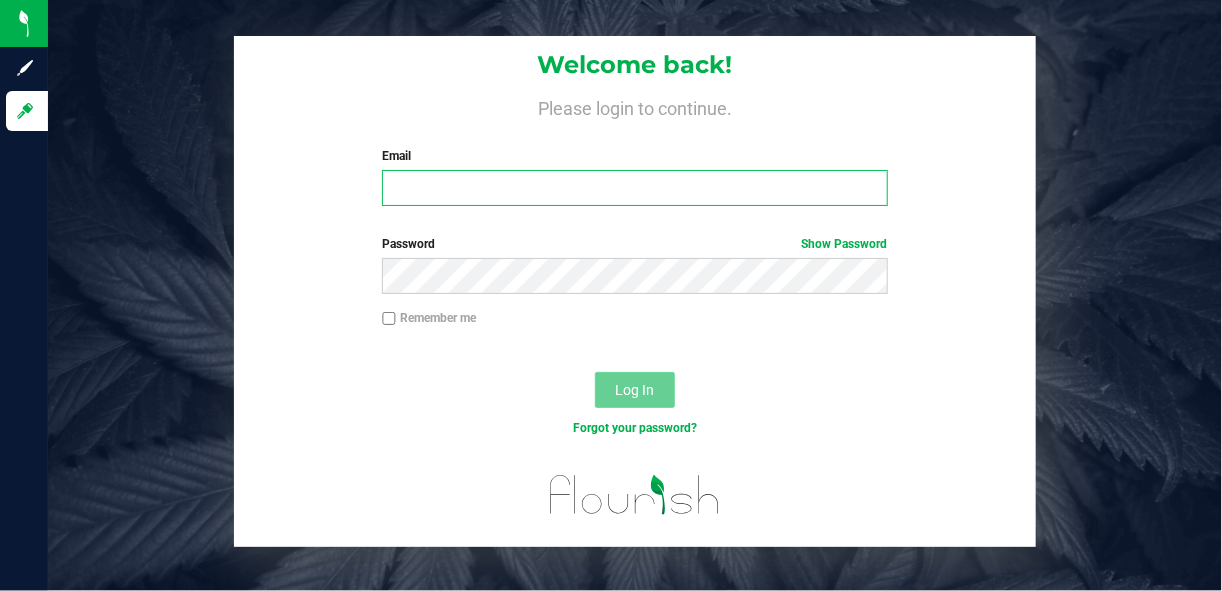 type on "[USERNAME]@example.com" 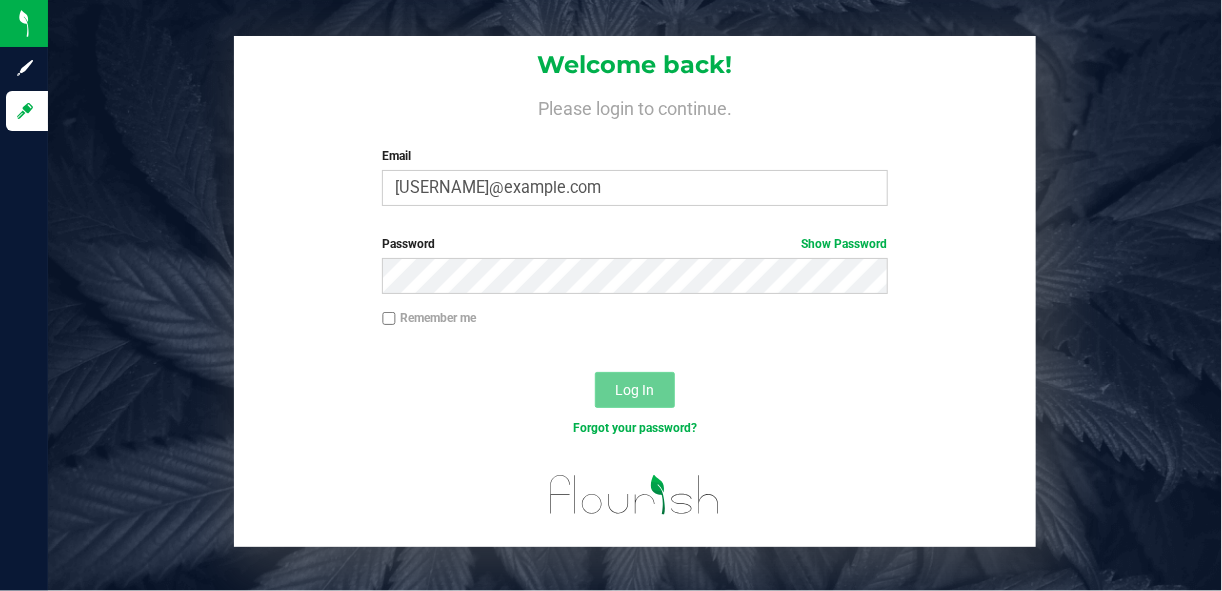 click on "Log In" at bounding box center [634, 390] 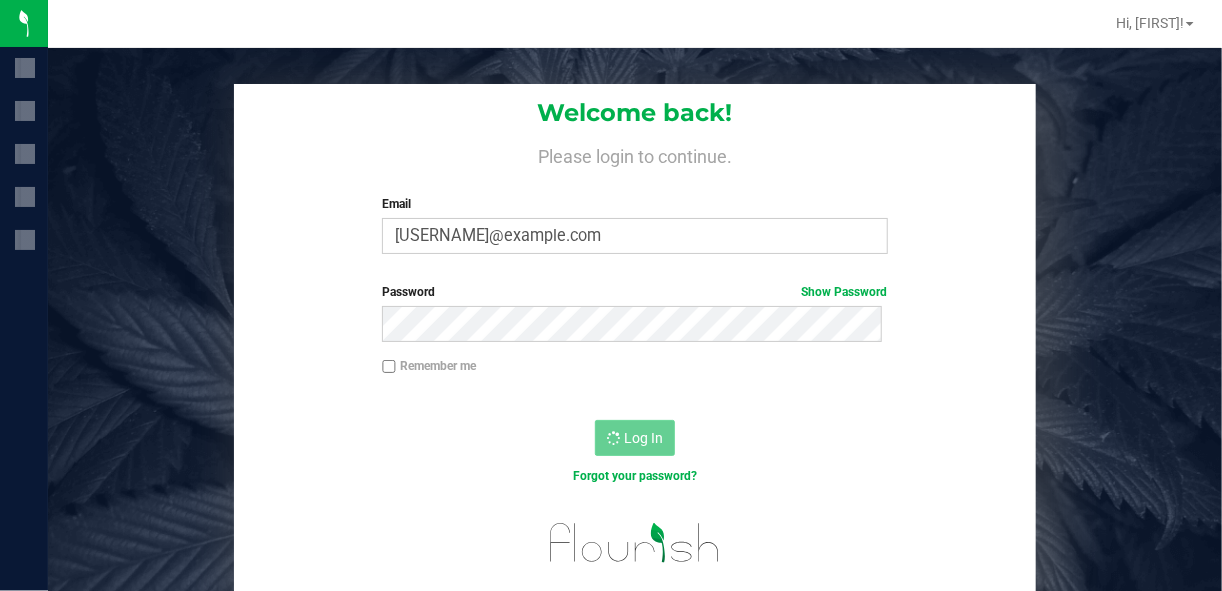 click on "Remember me" at bounding box center [635, 376] 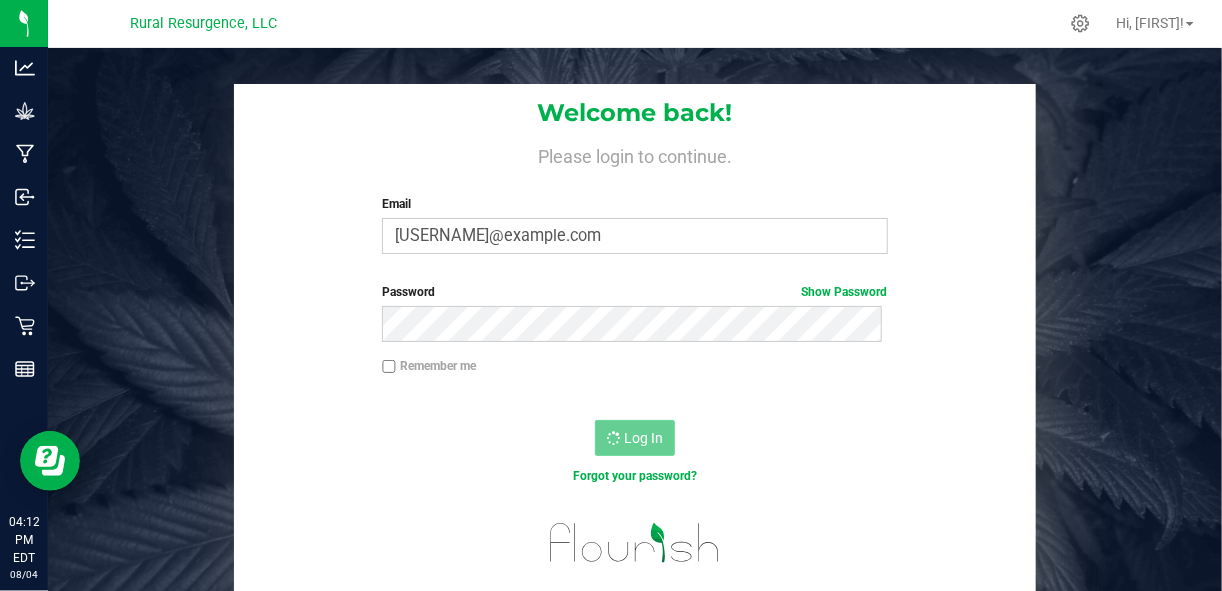 scroll, scrollTop: 0, scrollLeft: 0, axis: both 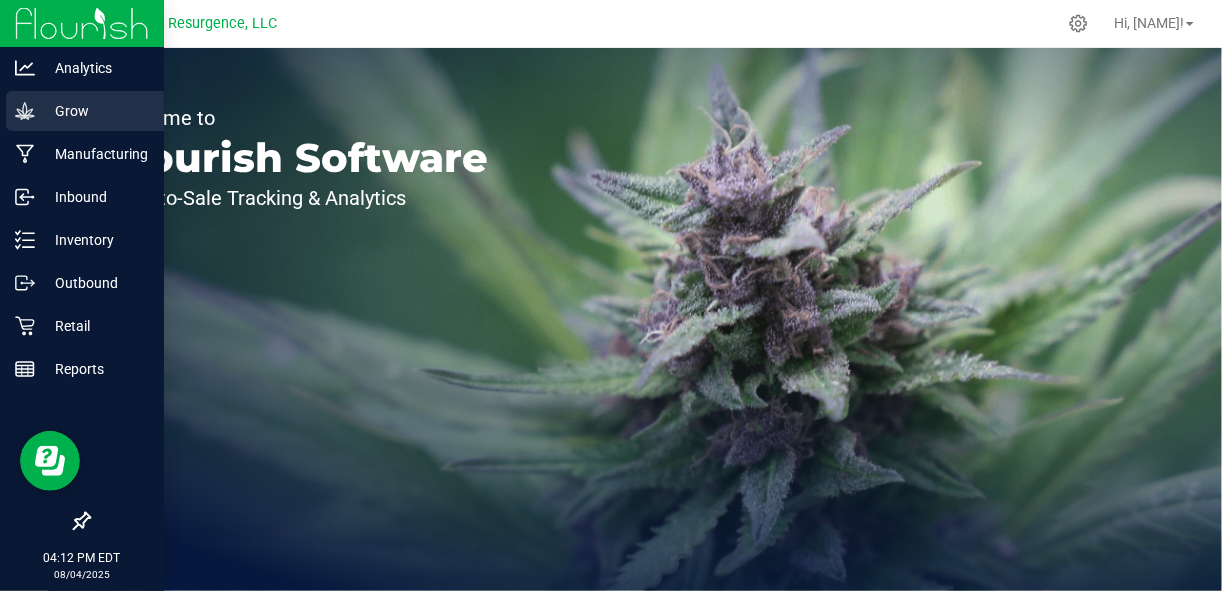 click on "Grow" at bounding box center (95, 111) 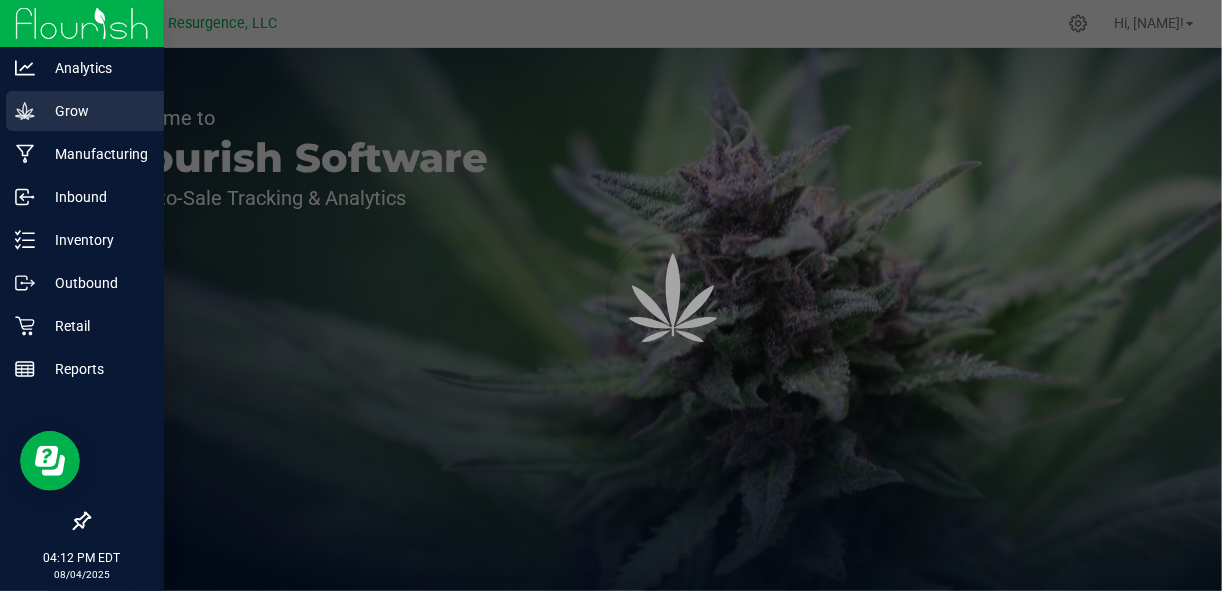 click on "Grow" at bounding box center (95, 111) 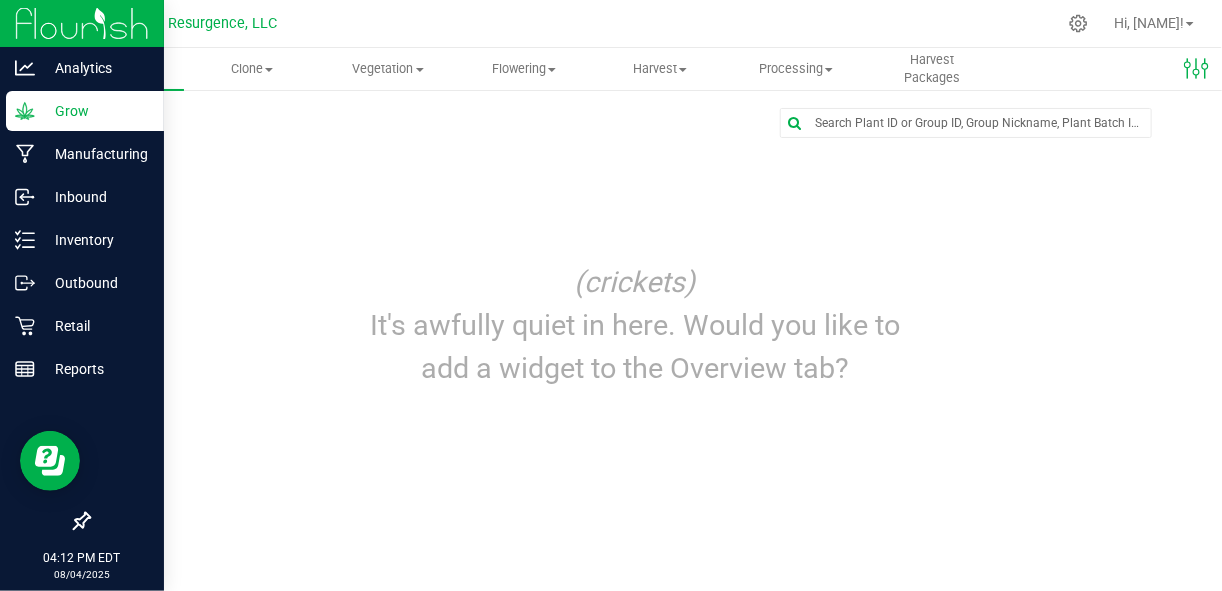 click on "Grow" at bounding box center [95, 111] 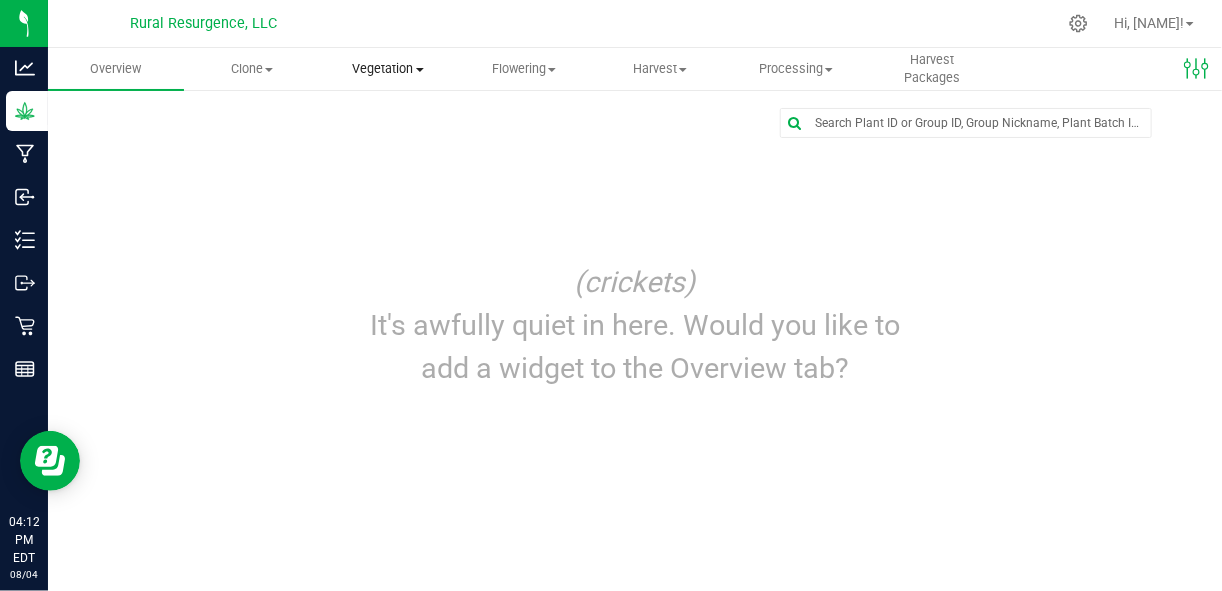 click on "Vegetation" at bounding box center (388, 69) 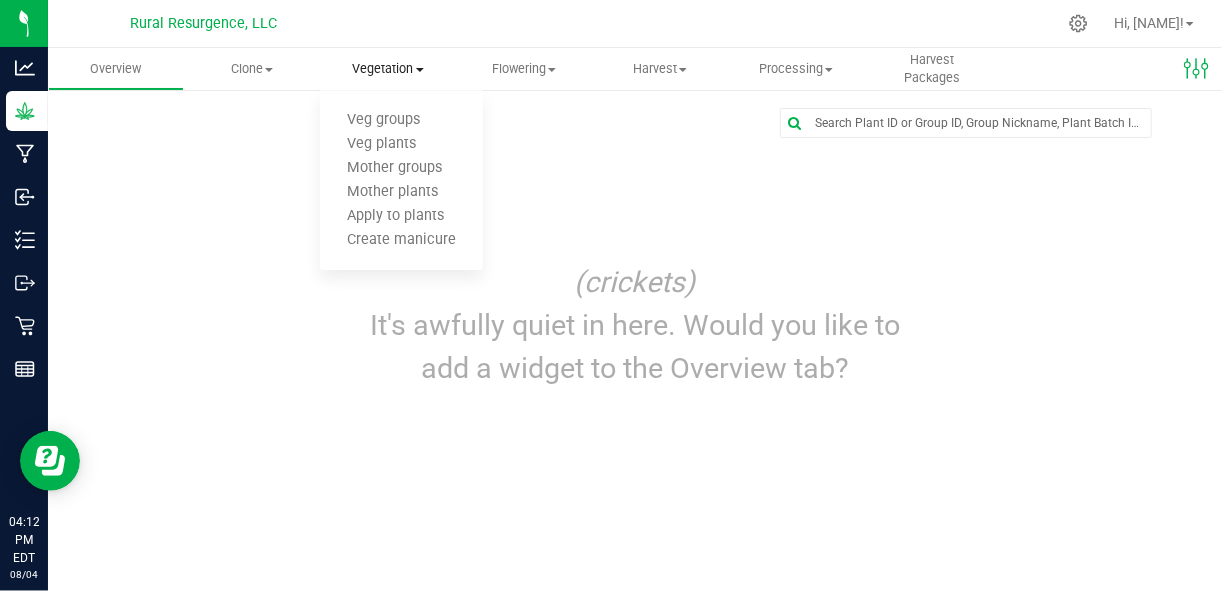 click on "Vegetation" at bounding box center (388, 69) 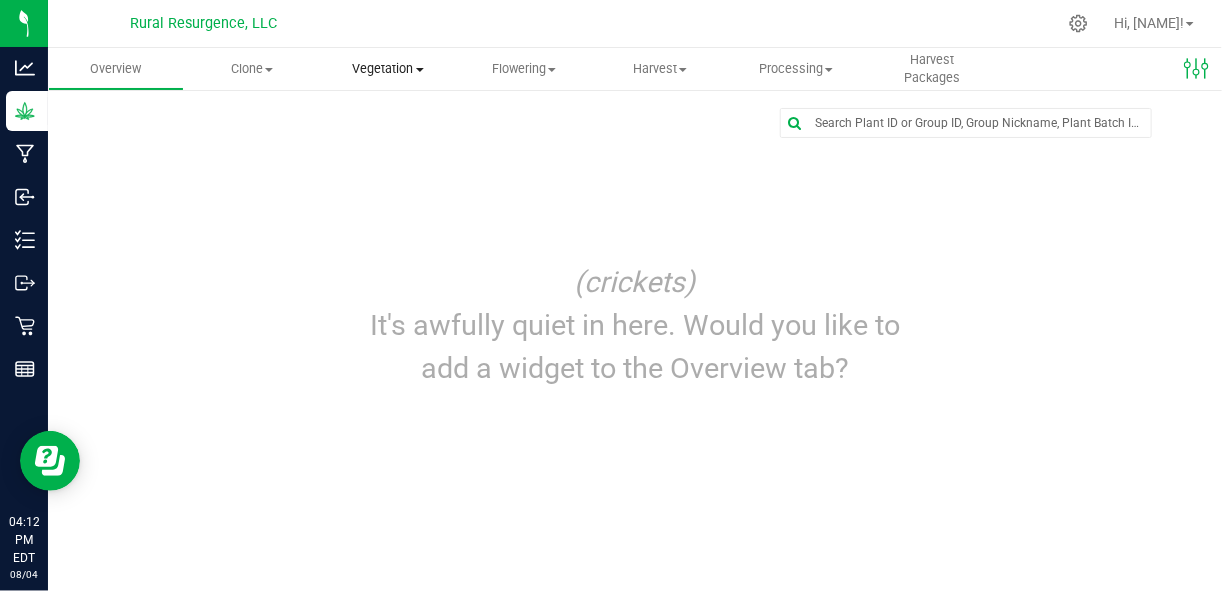 click on "Vegetation
Veg groups
Veg plants
Mother groups
Mother plants
Apply to plants
Create manicure" at bounding box center [388, 69] 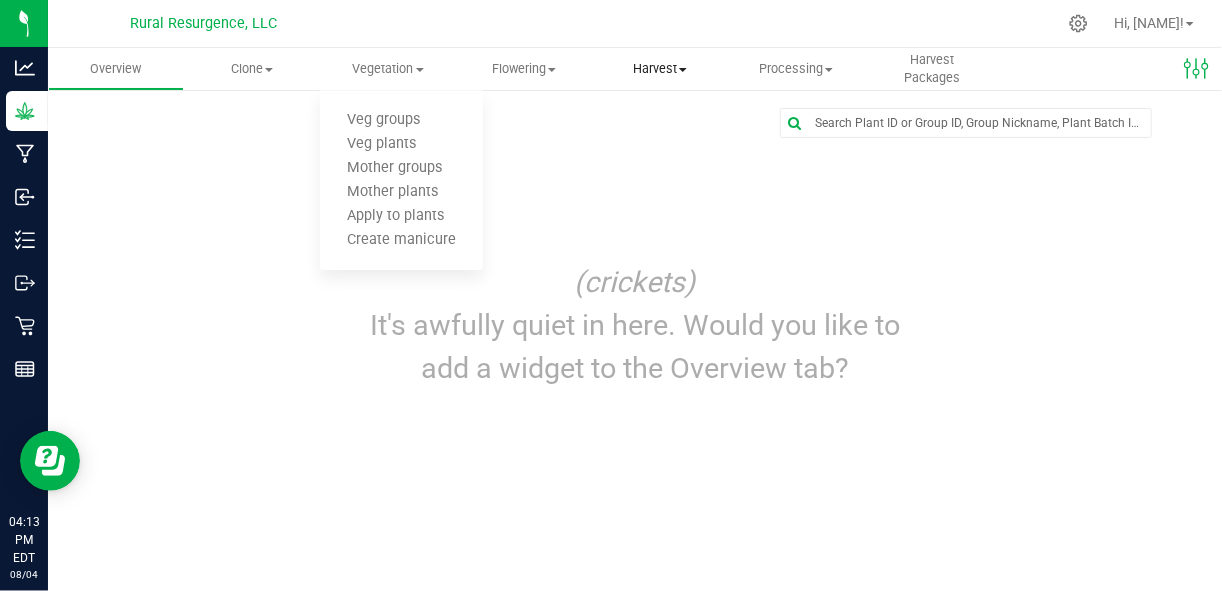 click on "Harvest" at bounding box center [660, 69] 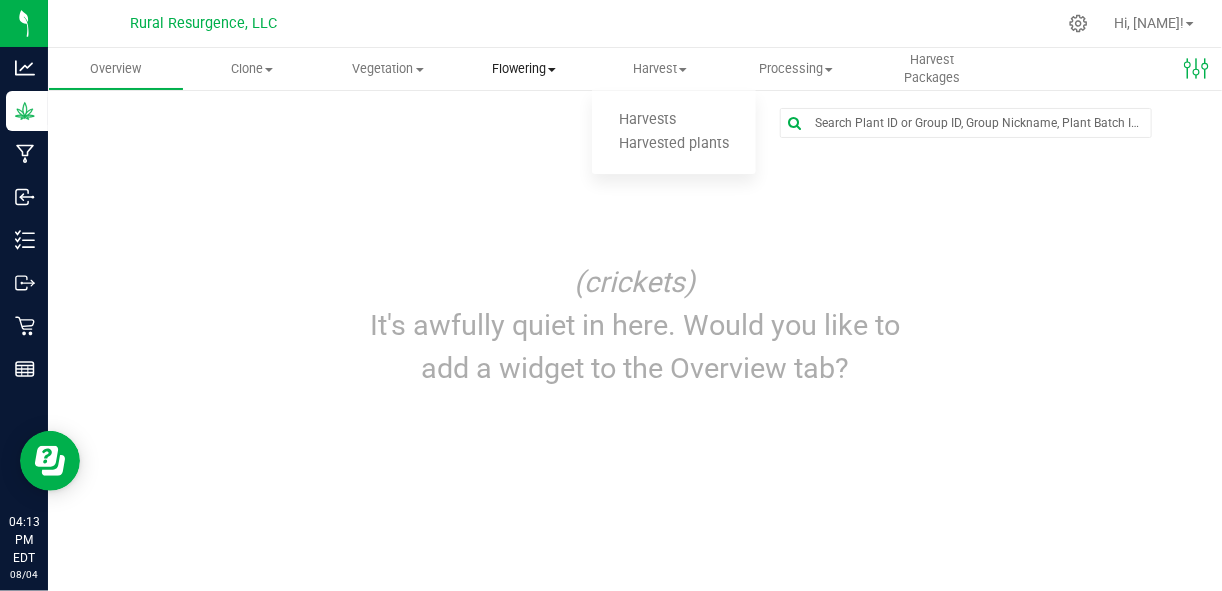 click on "Flowering" at bounding box center [524, 69] 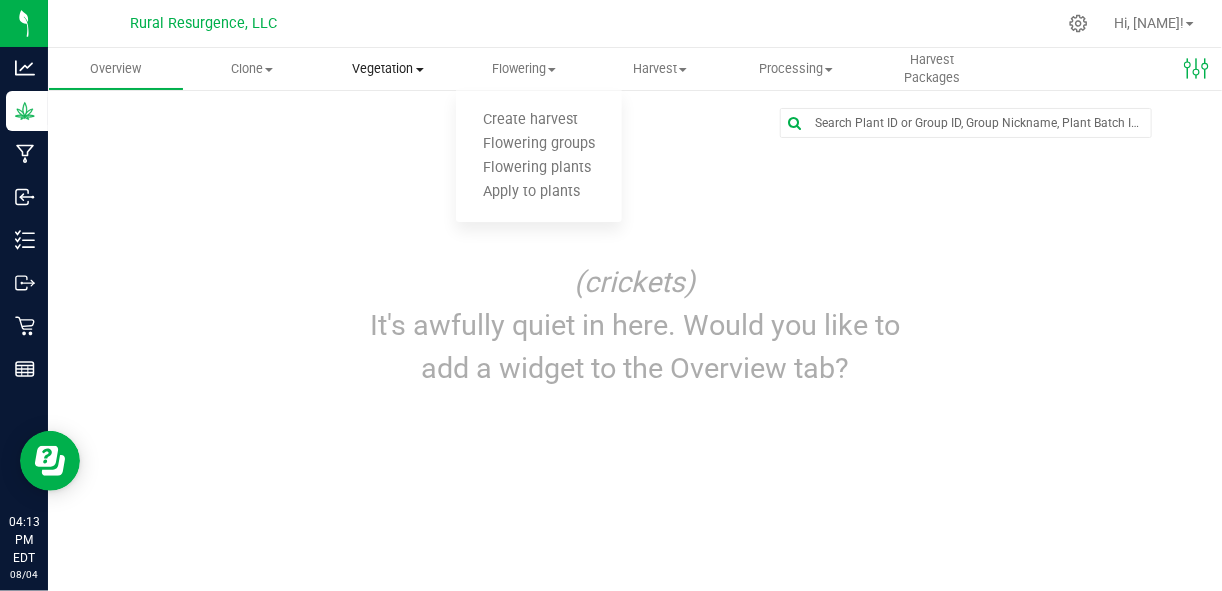 click on "Vegetation" at bounding box center [388, 69] 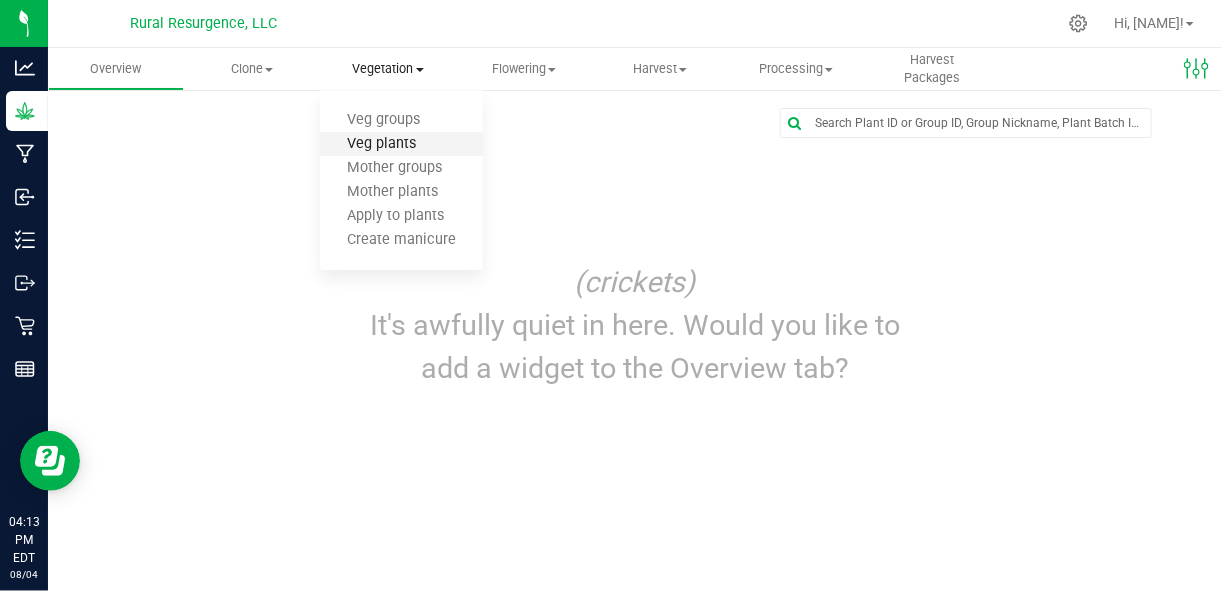 click on "Veg plants" at bounding box center (381, 144) 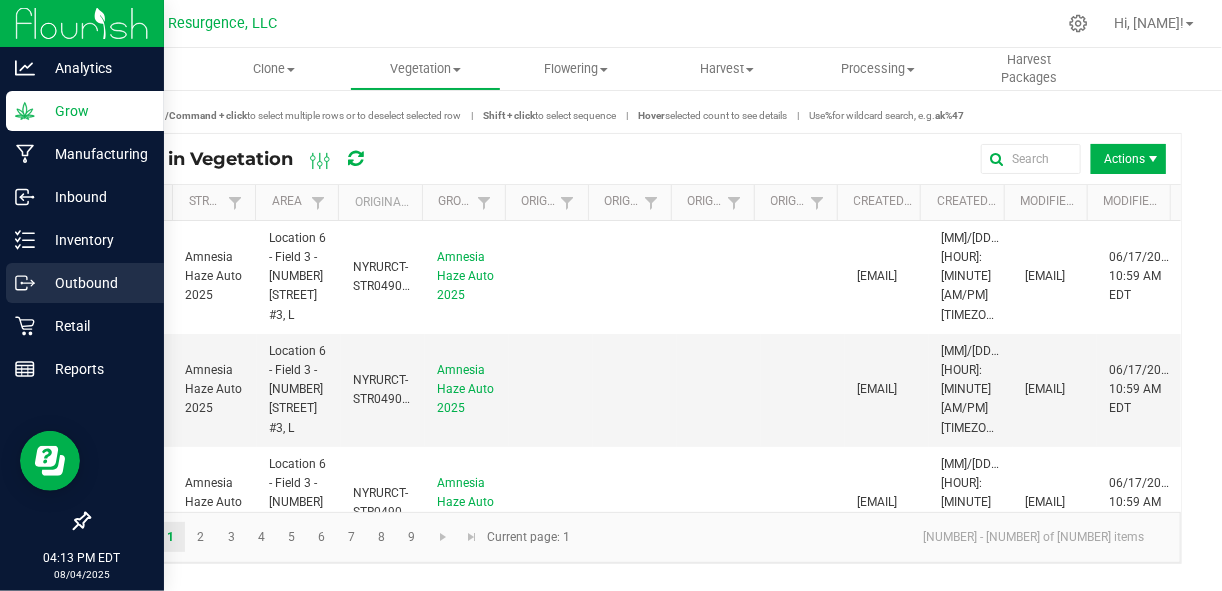 click on "Outbound" at bounding box center [95, 283] 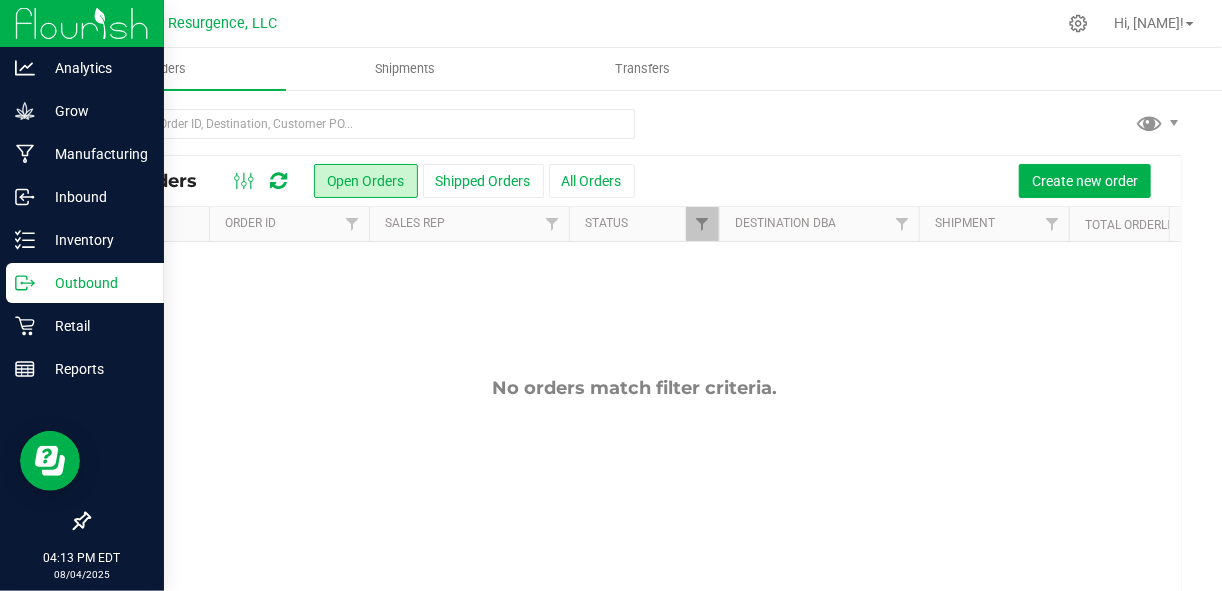 click on "Outbound" at bounding box center (85, 283) 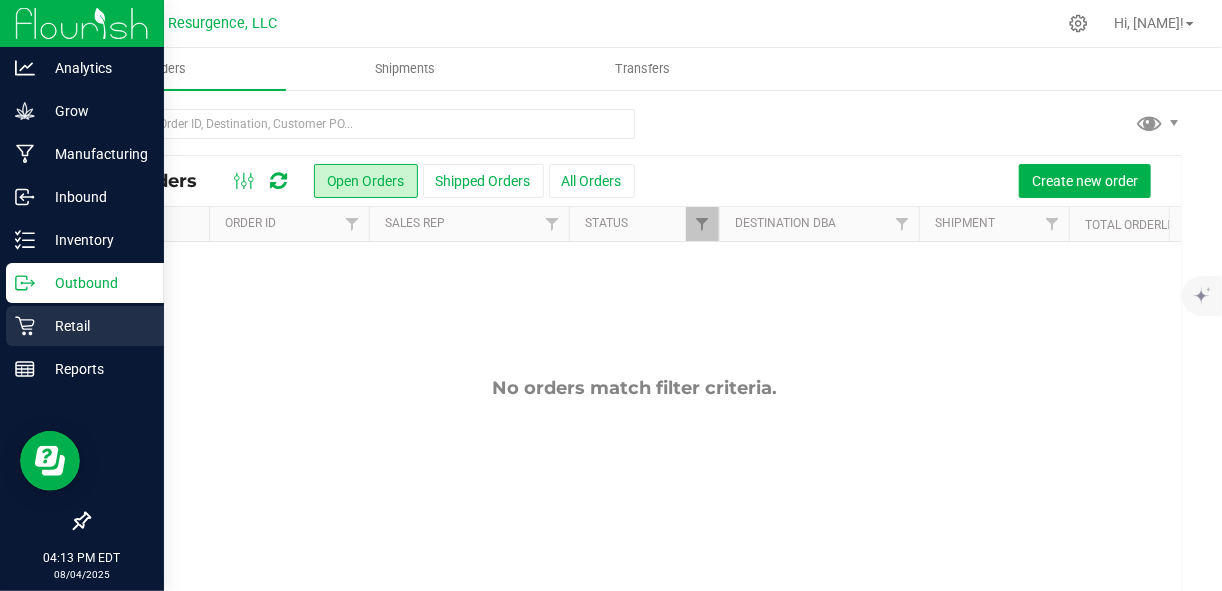 click 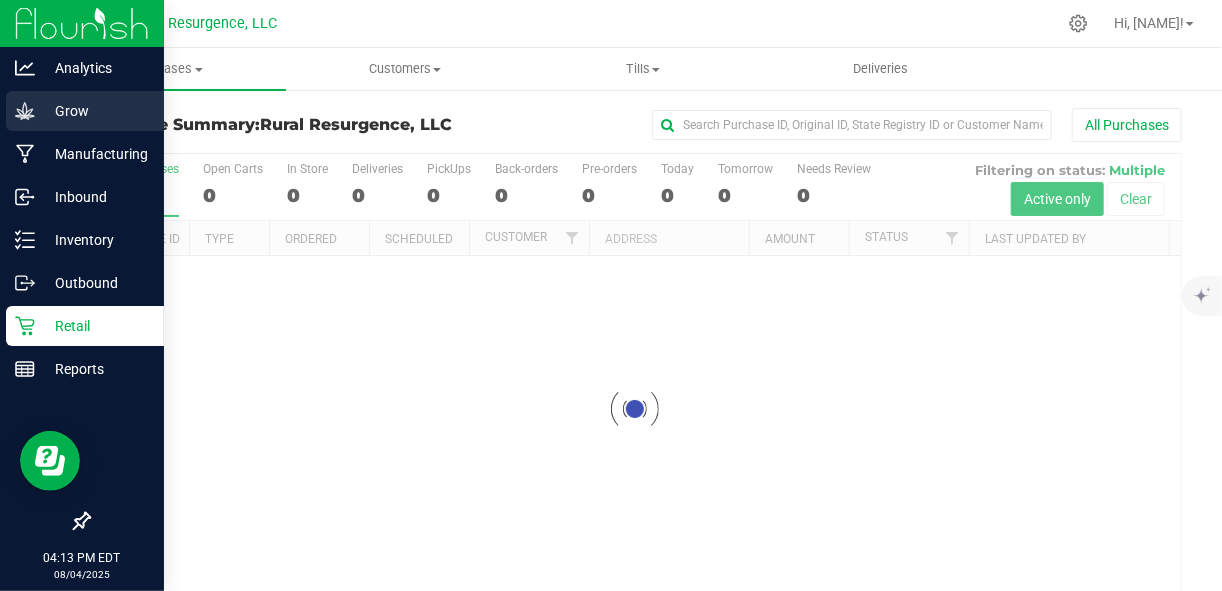 click on "Grow" at bounding box center [95, 111] 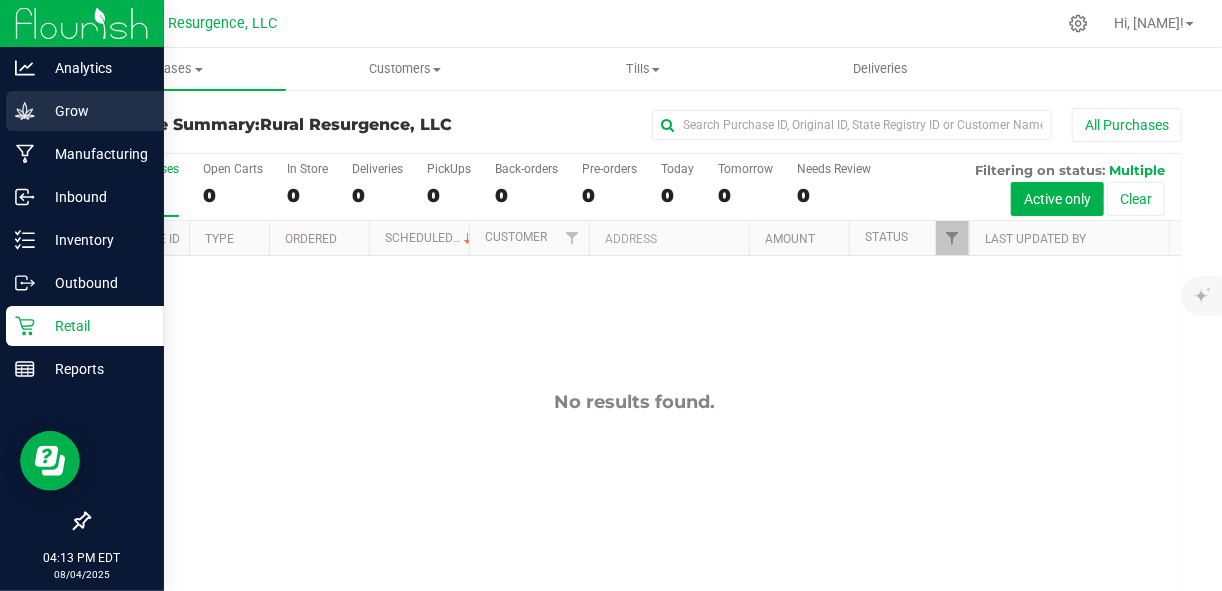 click on "Grow" at bounding box center [95, 111] 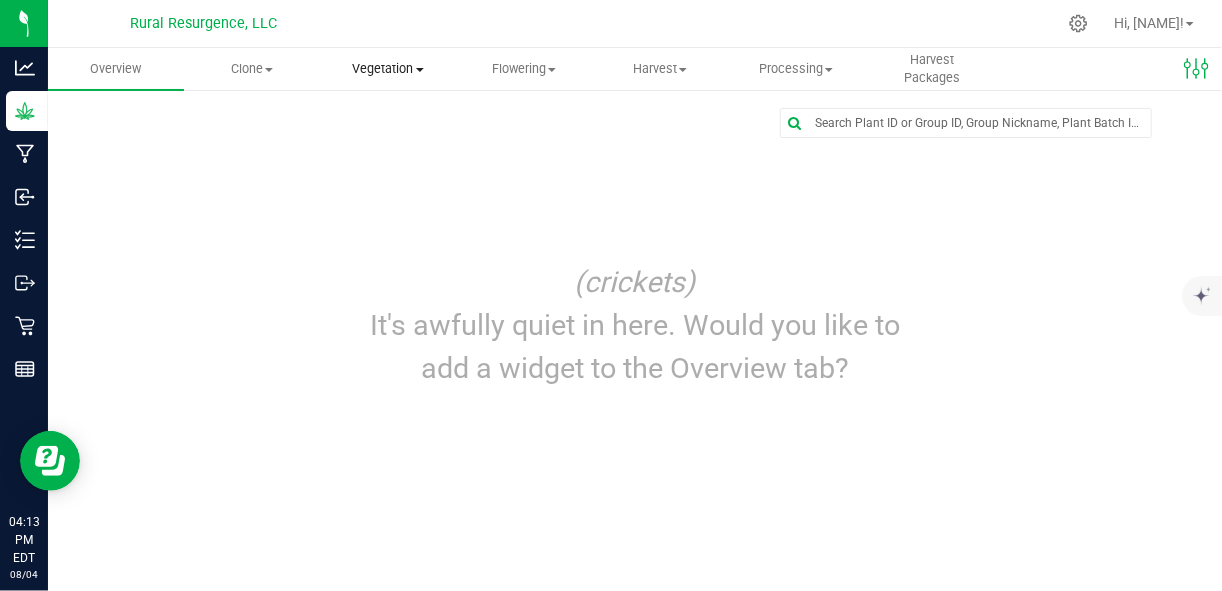 click on "Vegetation" at bounding box center (388, 69) 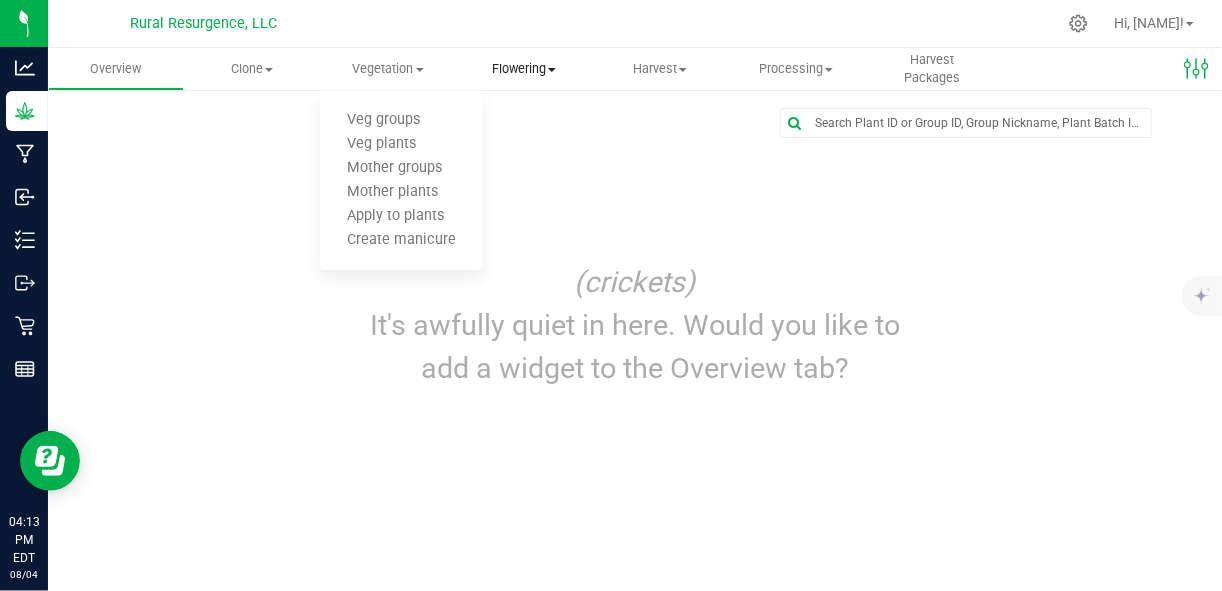 click on "Flowering" at bounding box center [524, 69] 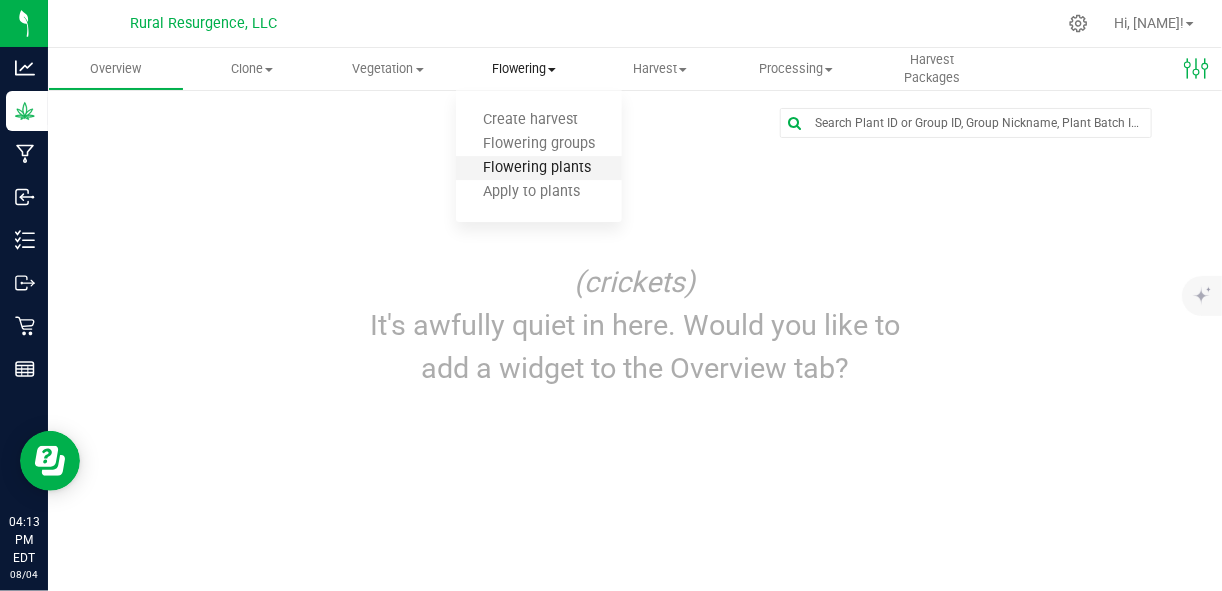 click on "Flowering plants" at bounding box center (537, 168) 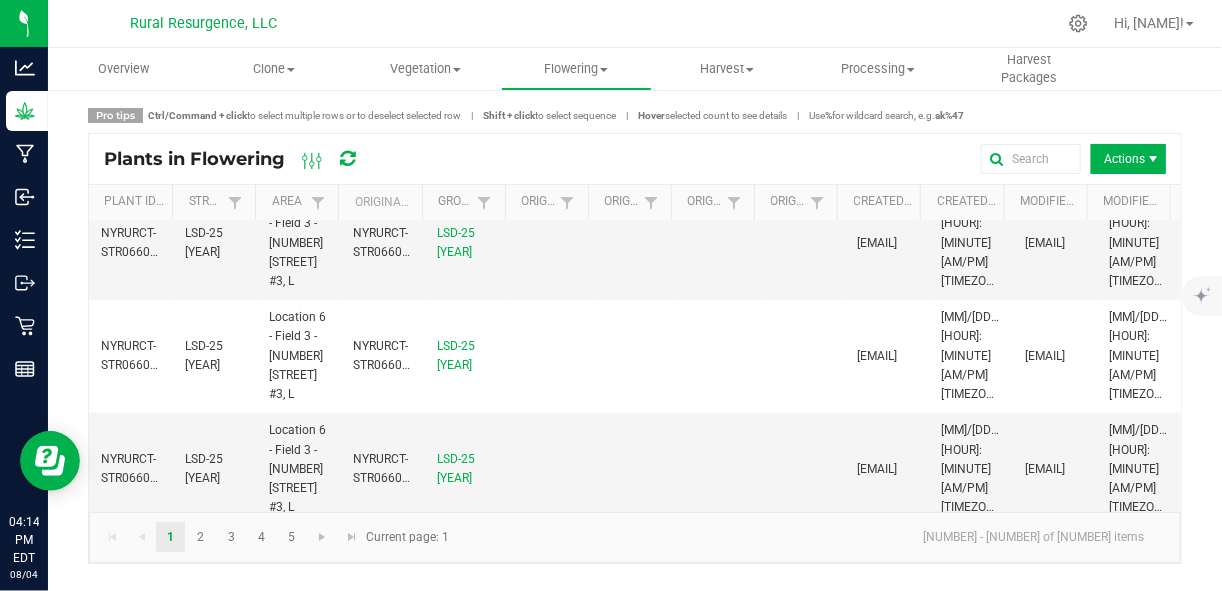 scroll, scrollTop: 10970, scrollLeft: 0, axis: vertical 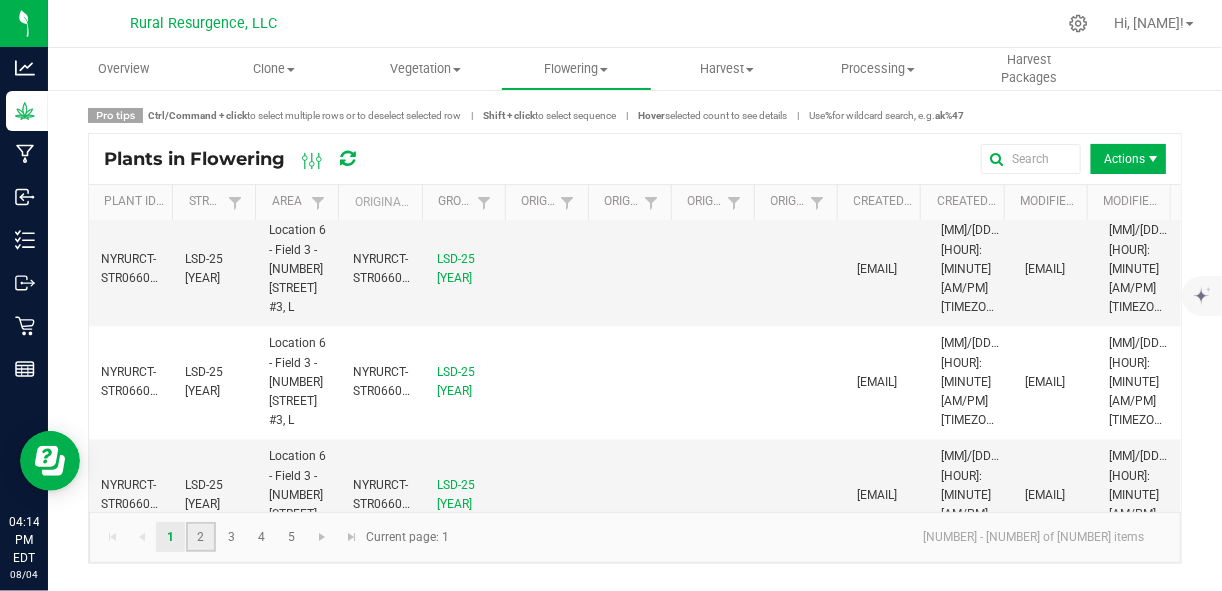 click on "2" 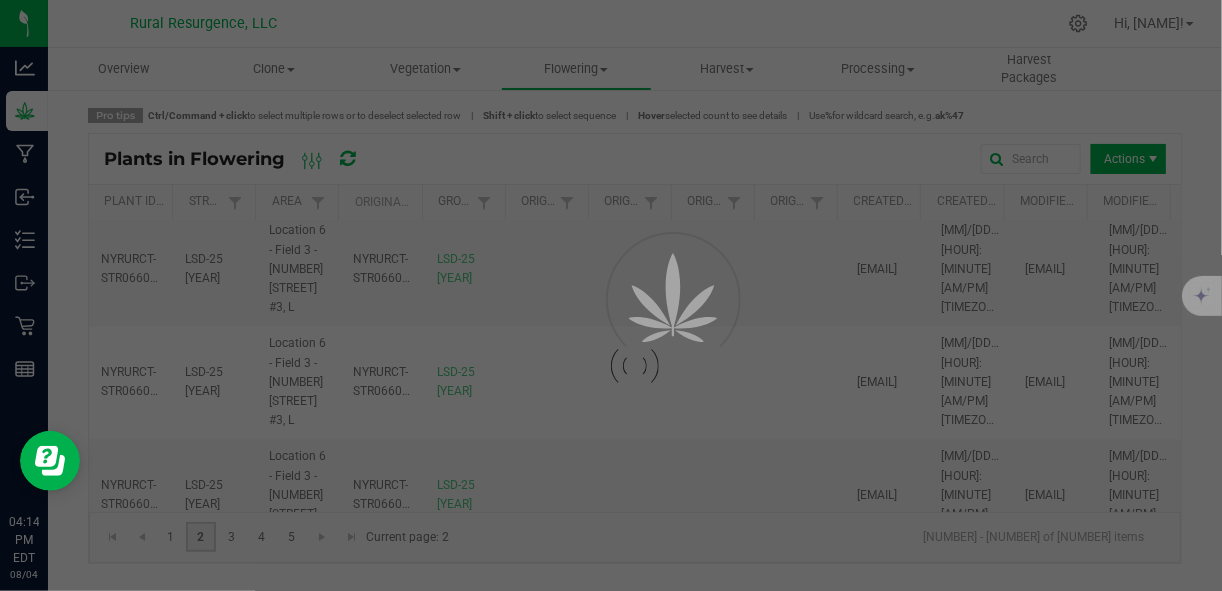 scroll, scrollTop: 0, scrollLeft: 0, axis: both 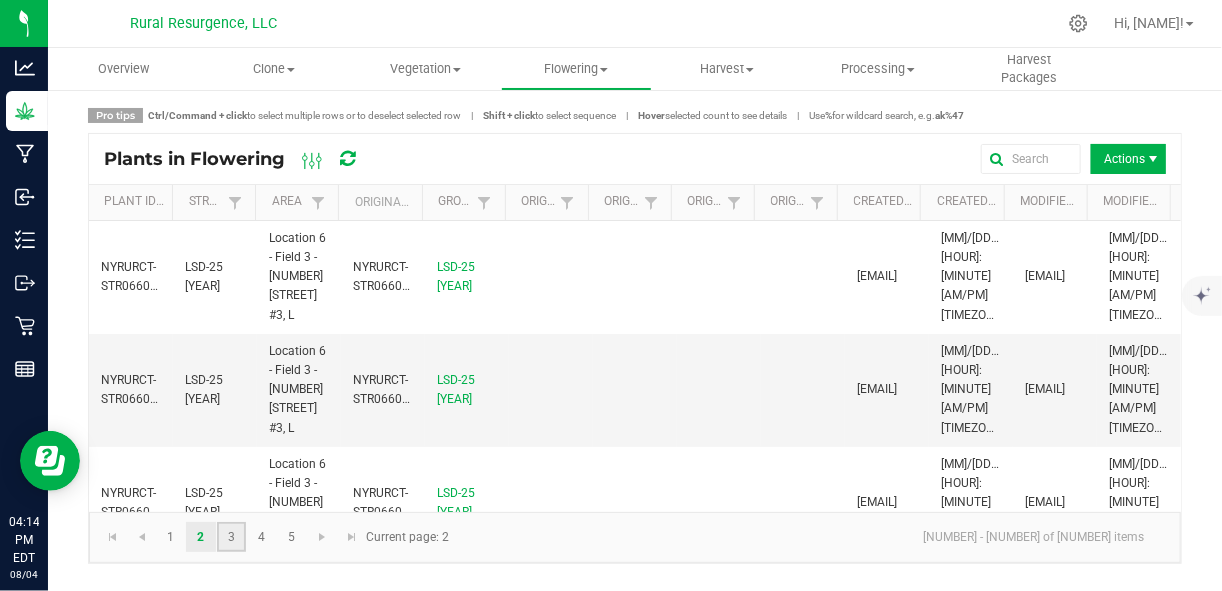 click on "3" 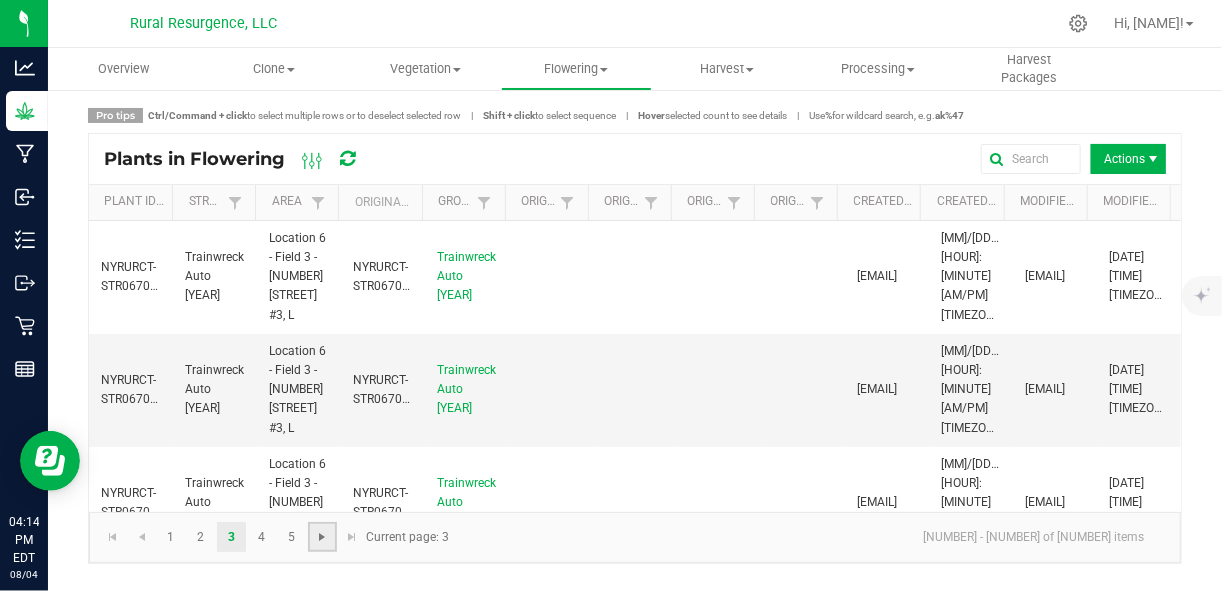 click 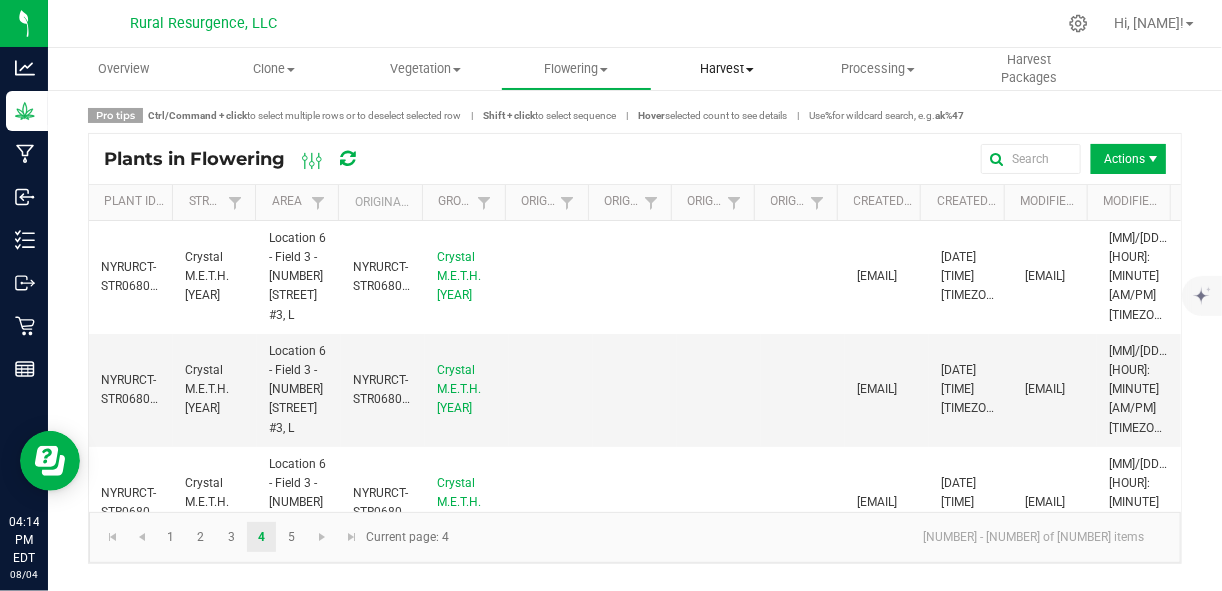 click on "Harvest" at bounding box center (727, 69) 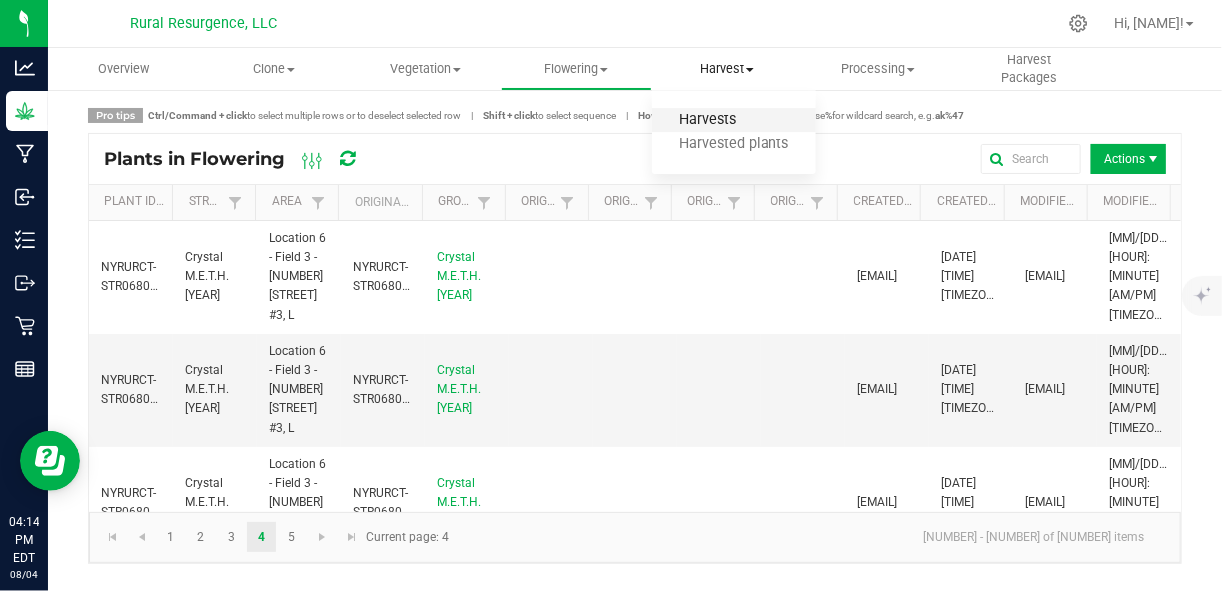 click on "Harvests" at bounding box center (707, 120) 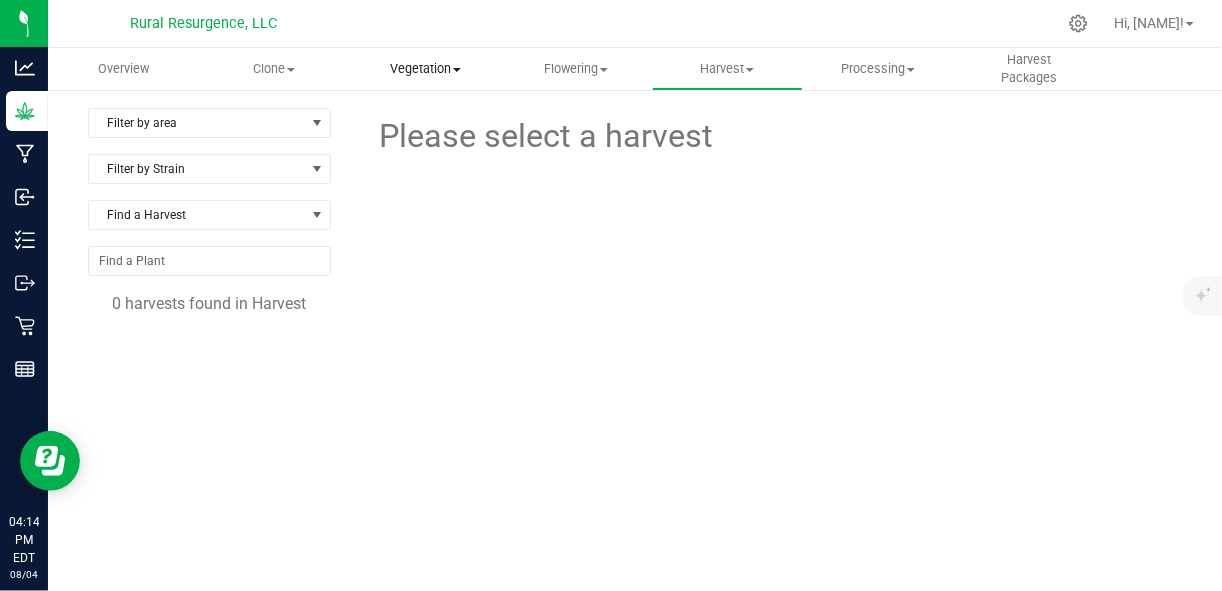 click on "Vegetation" at bounding box center [425, 69] 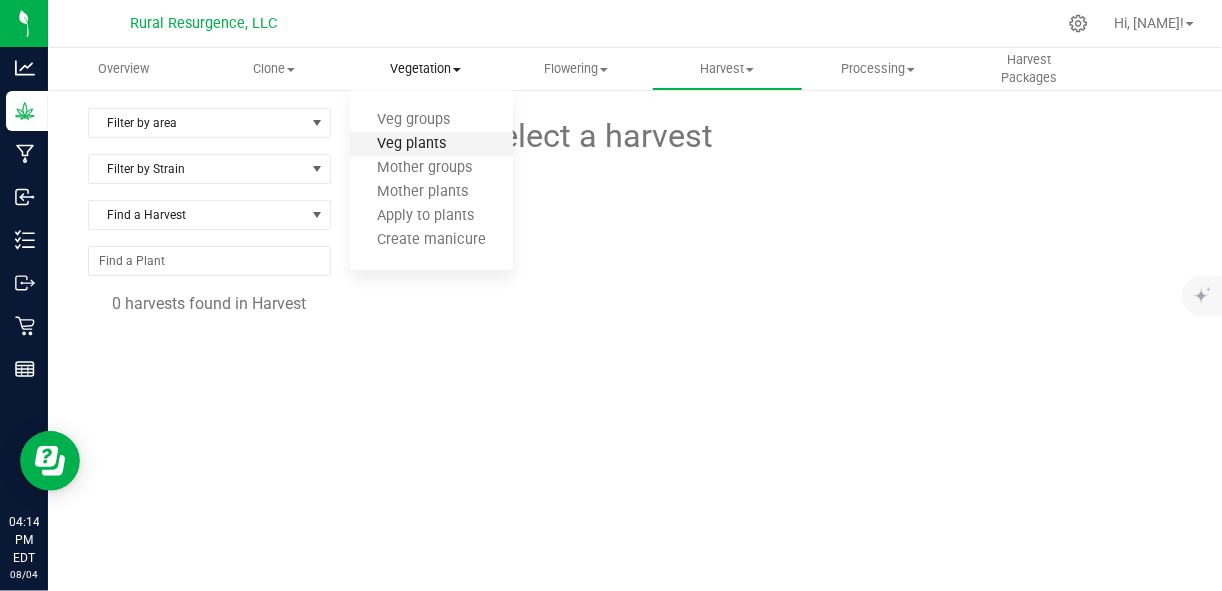 click on "Veg plants" at bounding box center (411, 144) 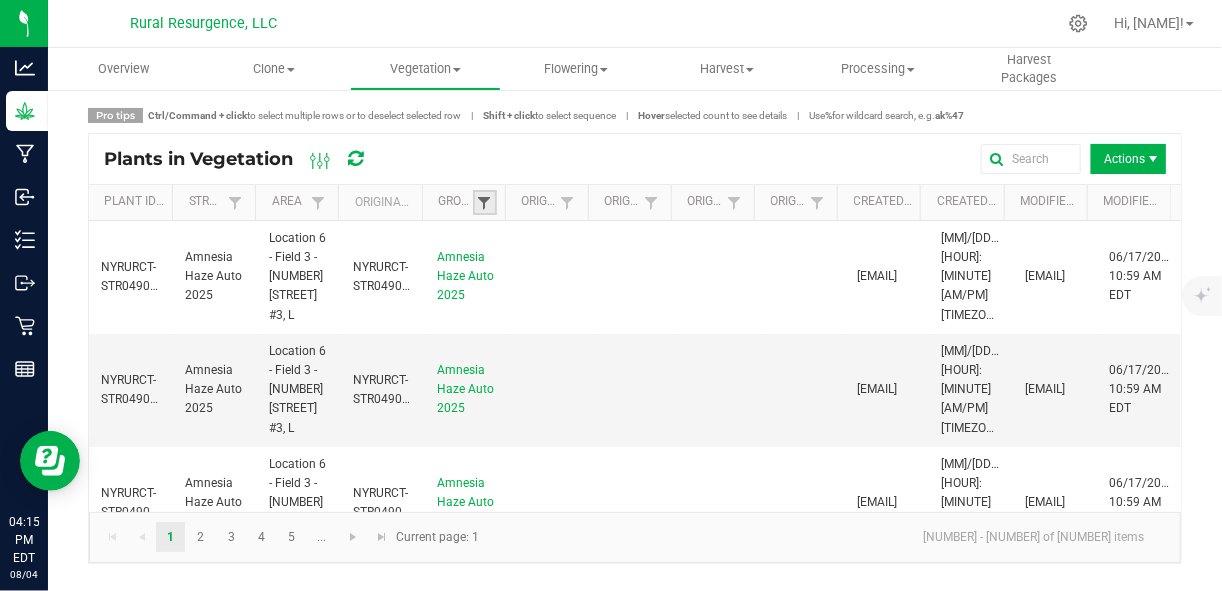 click at bounding box center [485, 203] 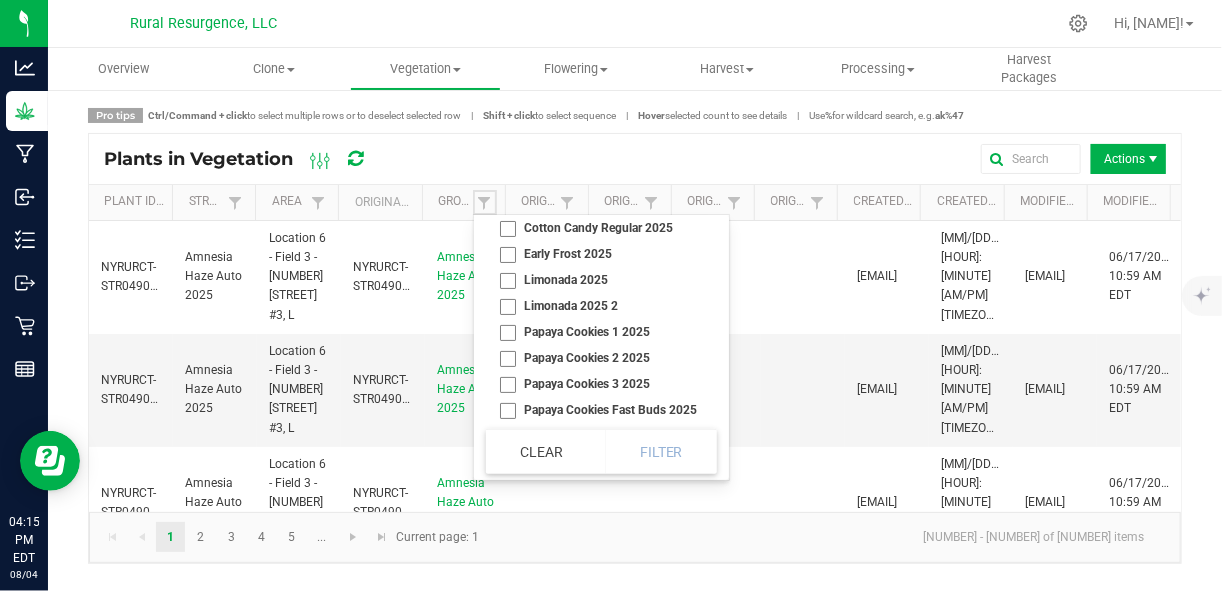scroll, scrollTop: 292, scrollLeft: 0, axis: vertical 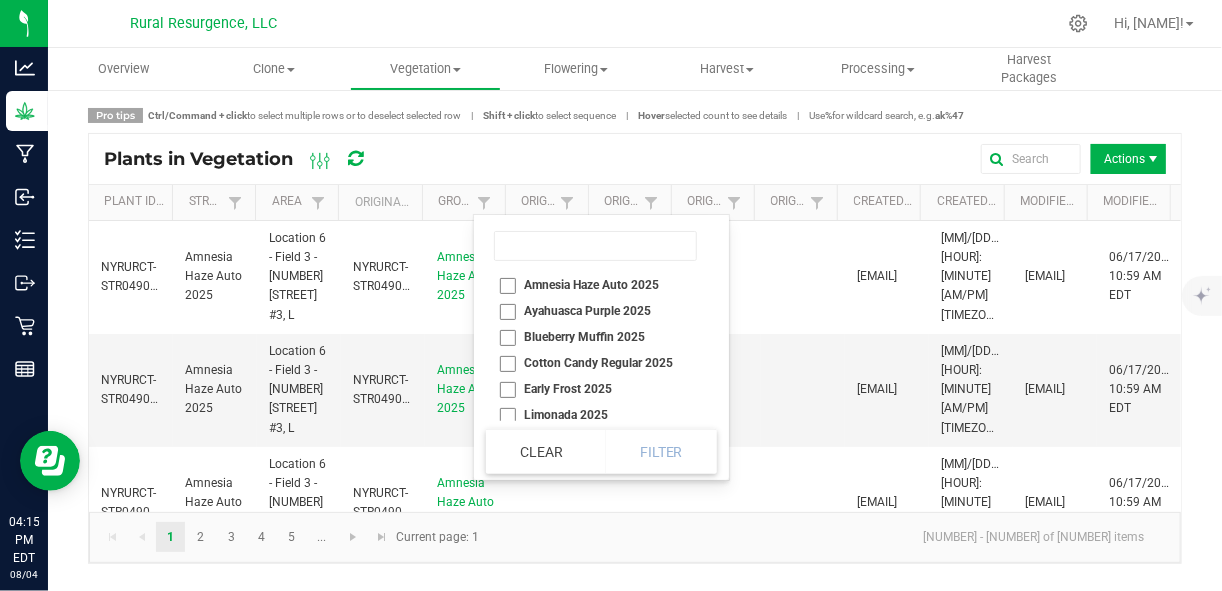 click on "Actions" at bounding box center [782, 159] 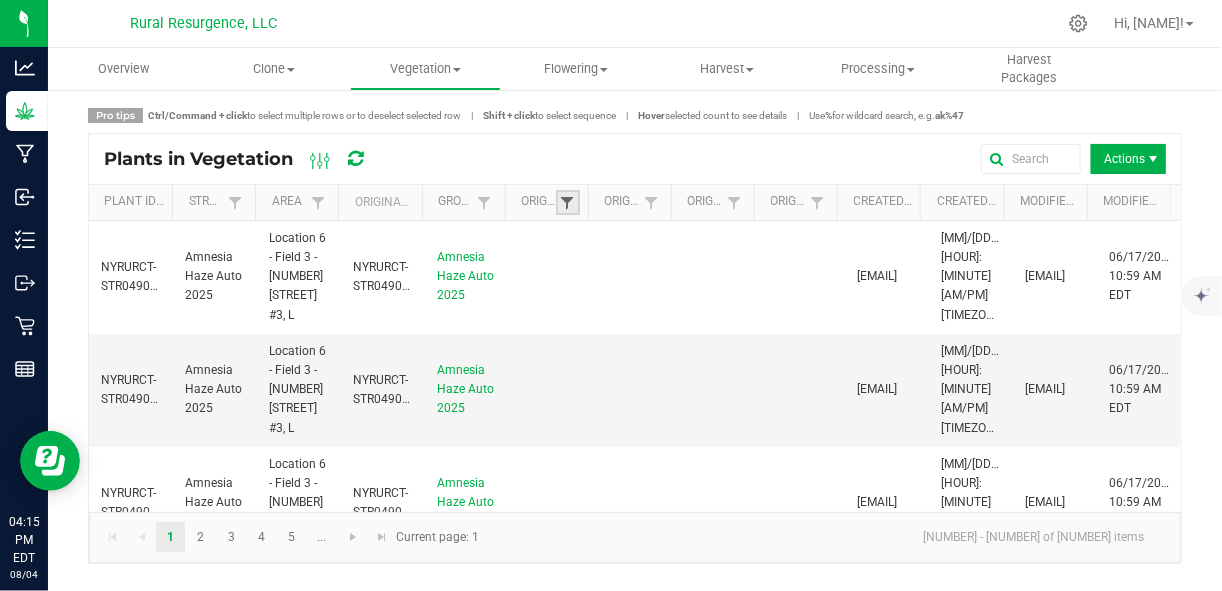 click at bounding box center (568, 203) 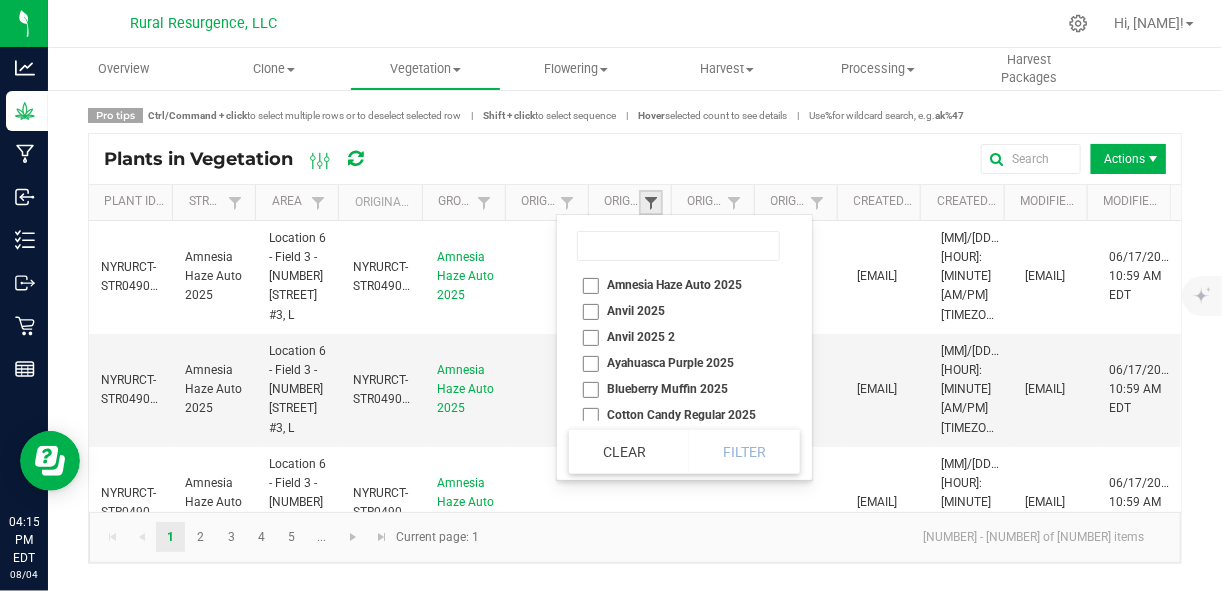 click at bounding box center (651, 203) 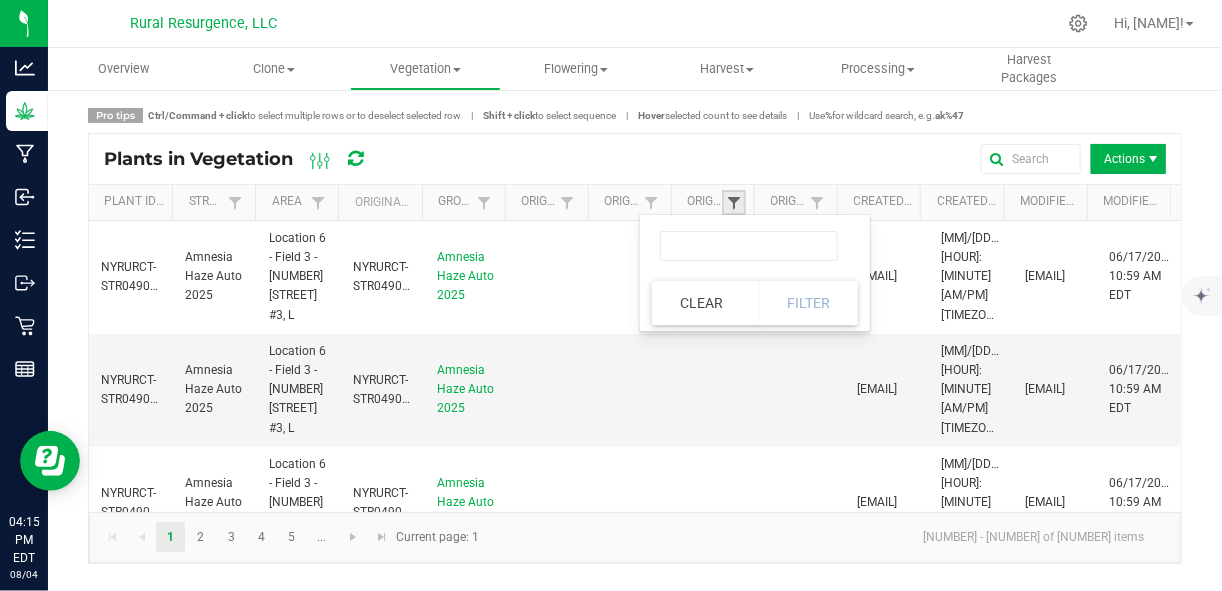 click at bounding box center [734, 203] 